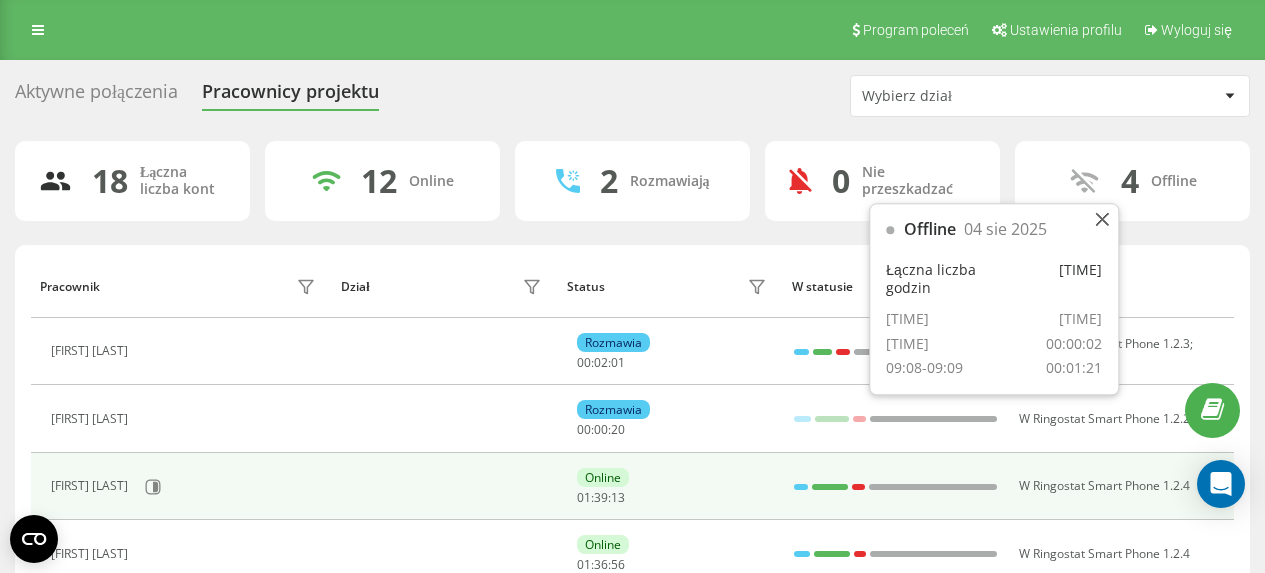 scroll, scrollTop: 100, scrollLeft: 0, axis: vertical 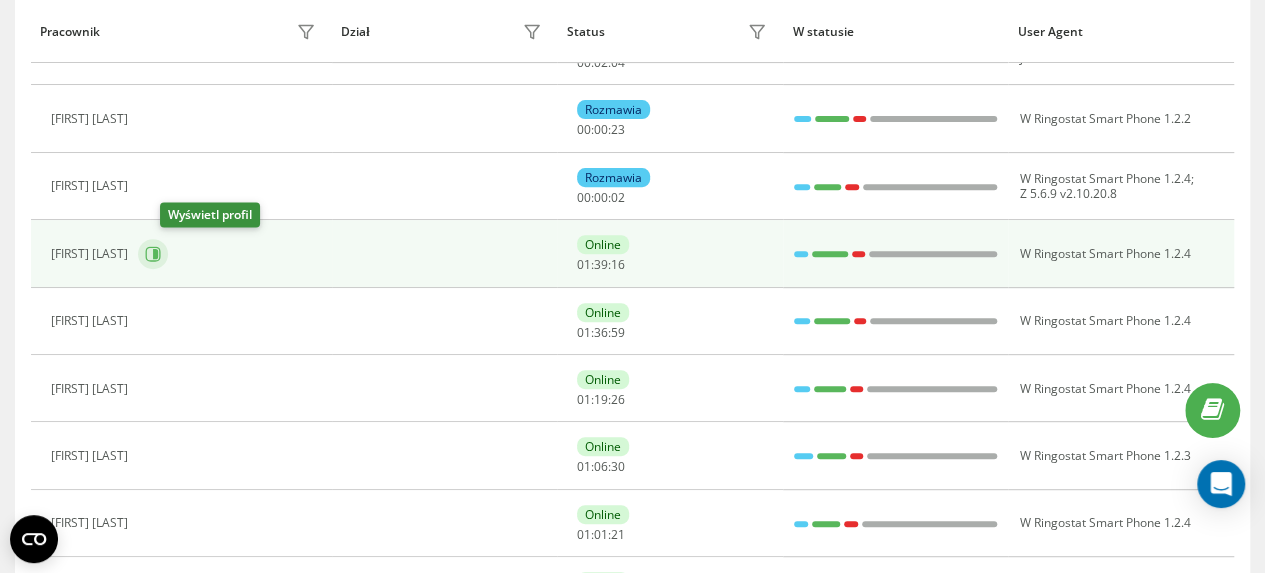 click 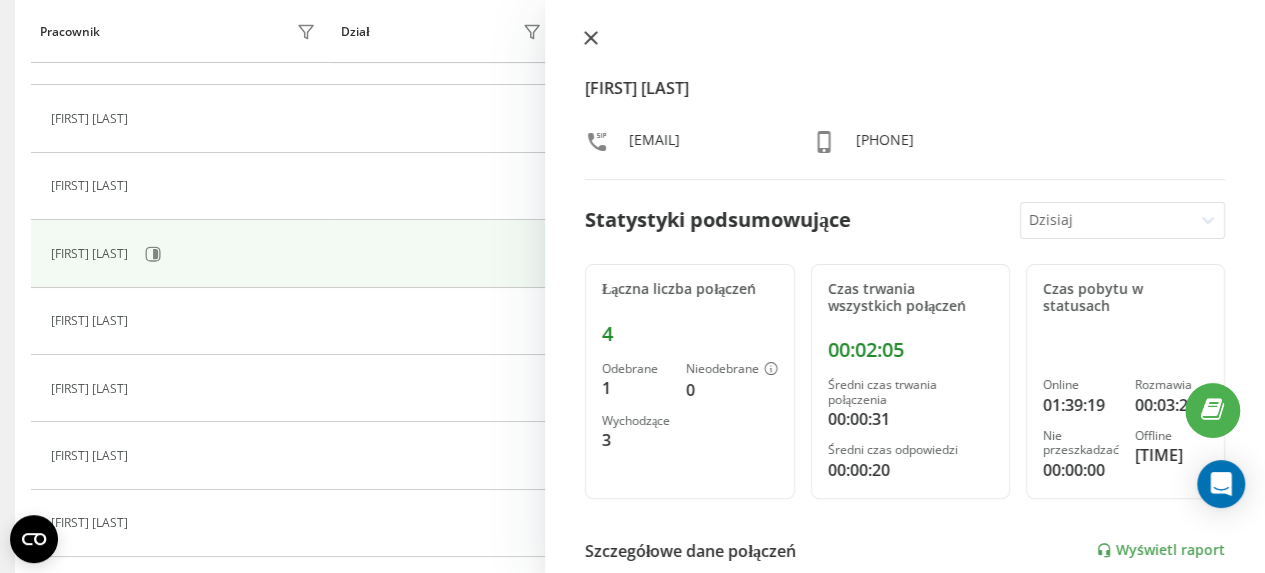 click 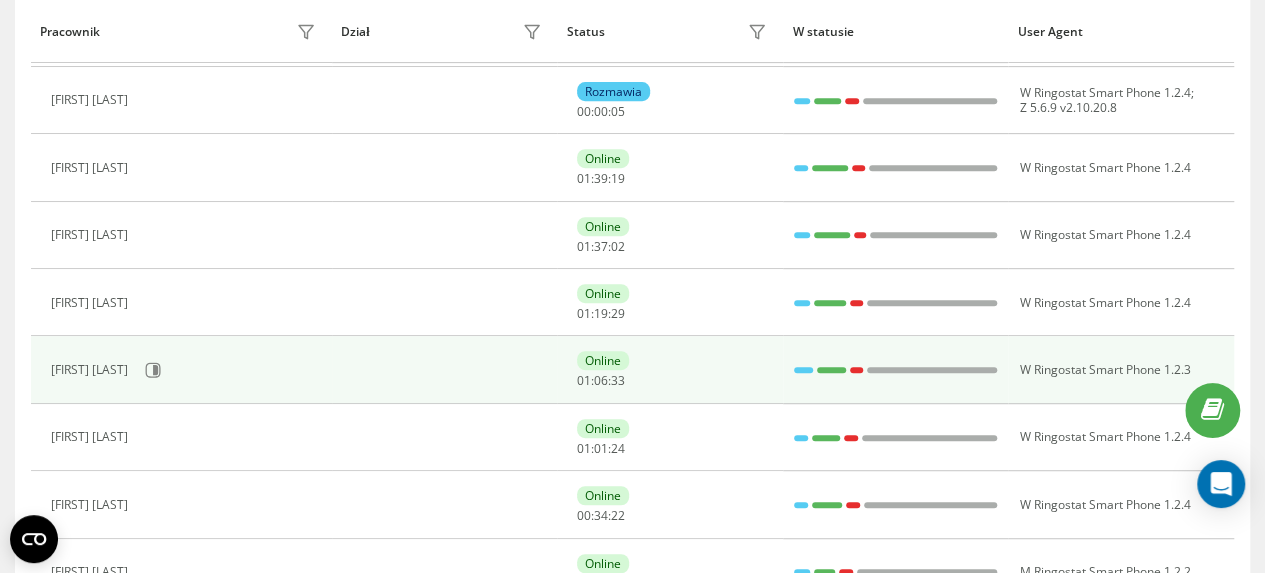 scroll, scrollTop: 500, scrollLeft: 0, axis: vertical 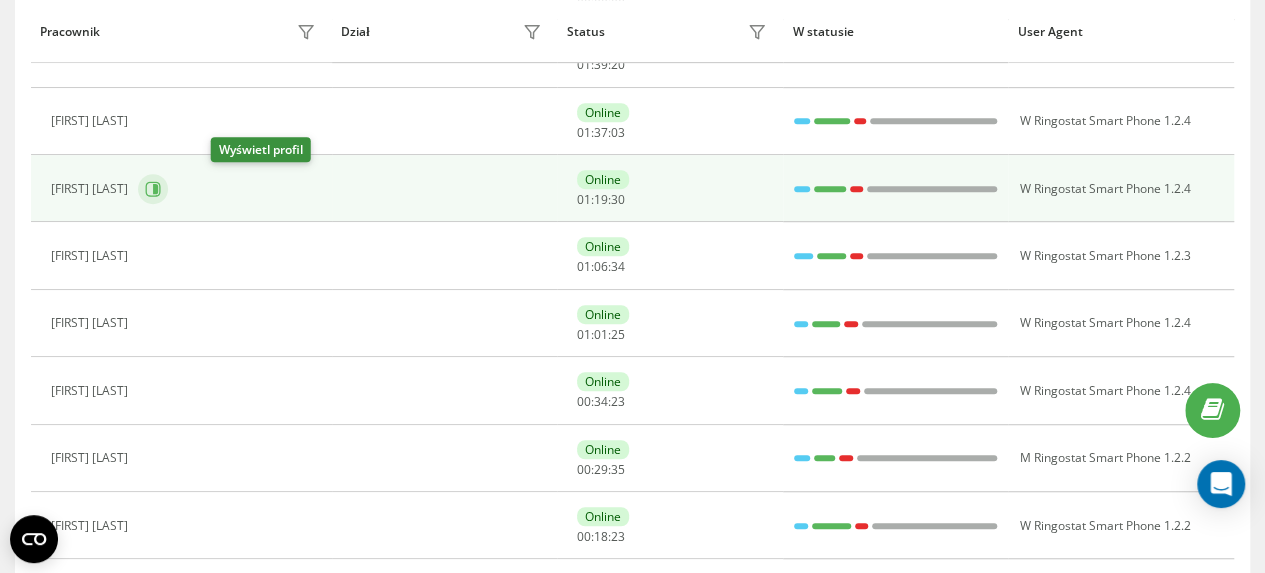 click 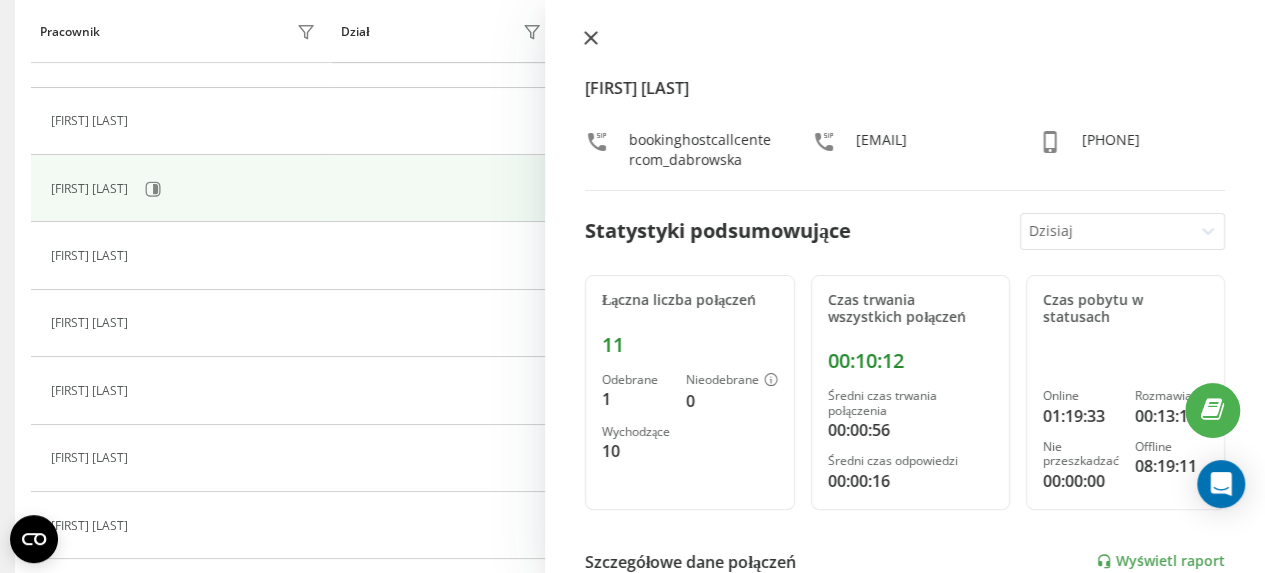 click 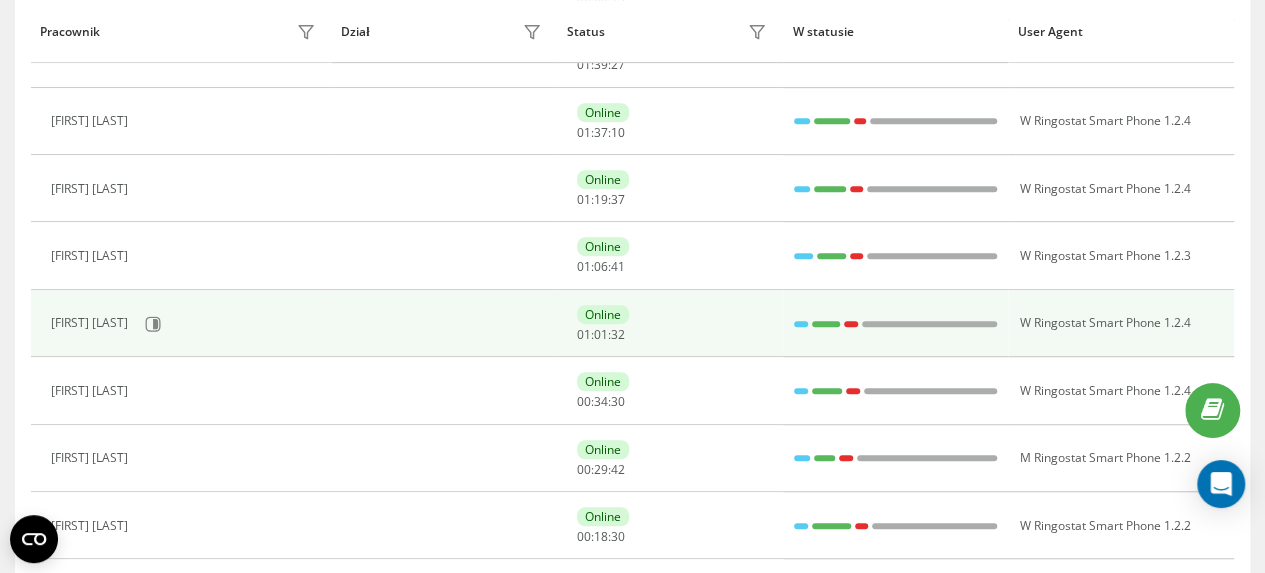scroll, scrollTop: 600, scrollLeft: 0, axis: vertical 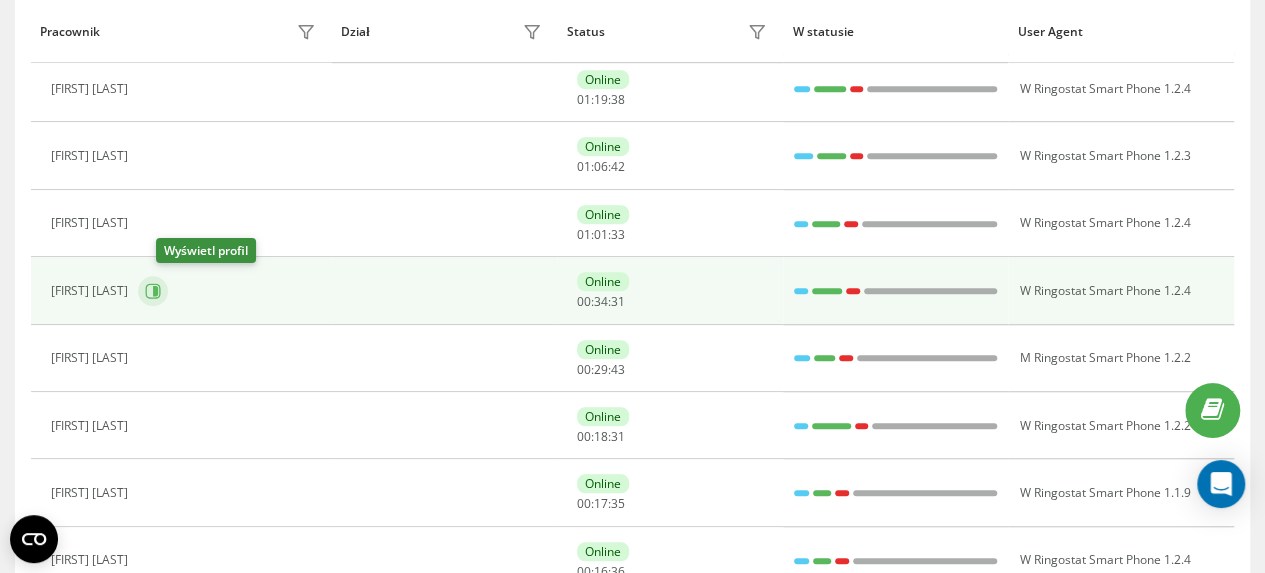 click 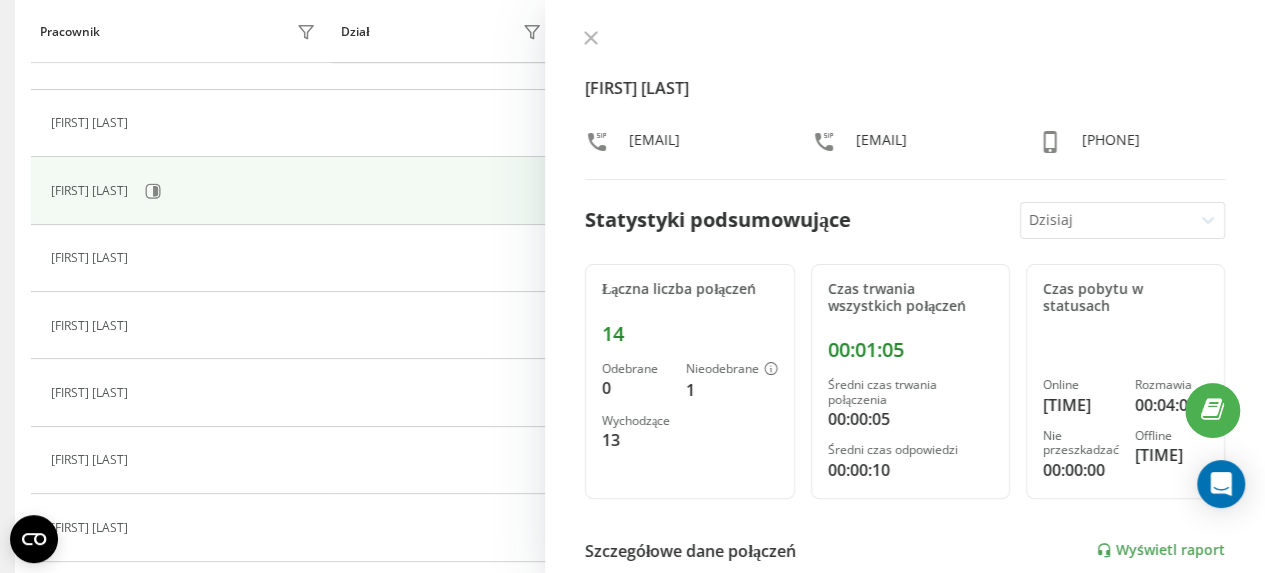 scroll, scrollTop: 800, scrollLeft: 0, axis: vertical 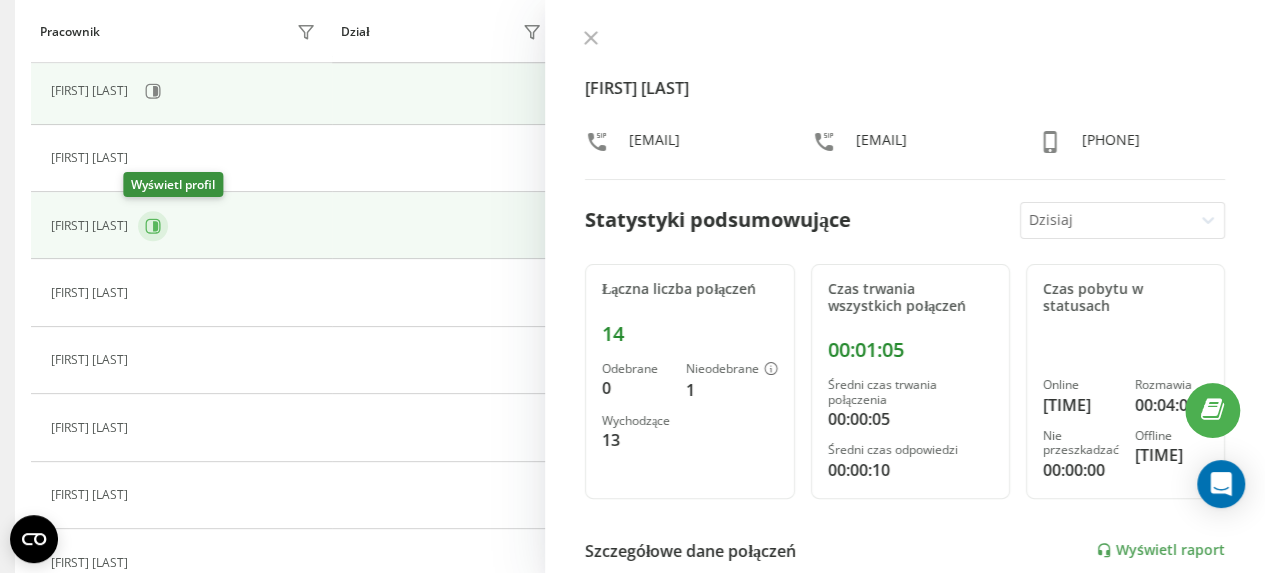 click 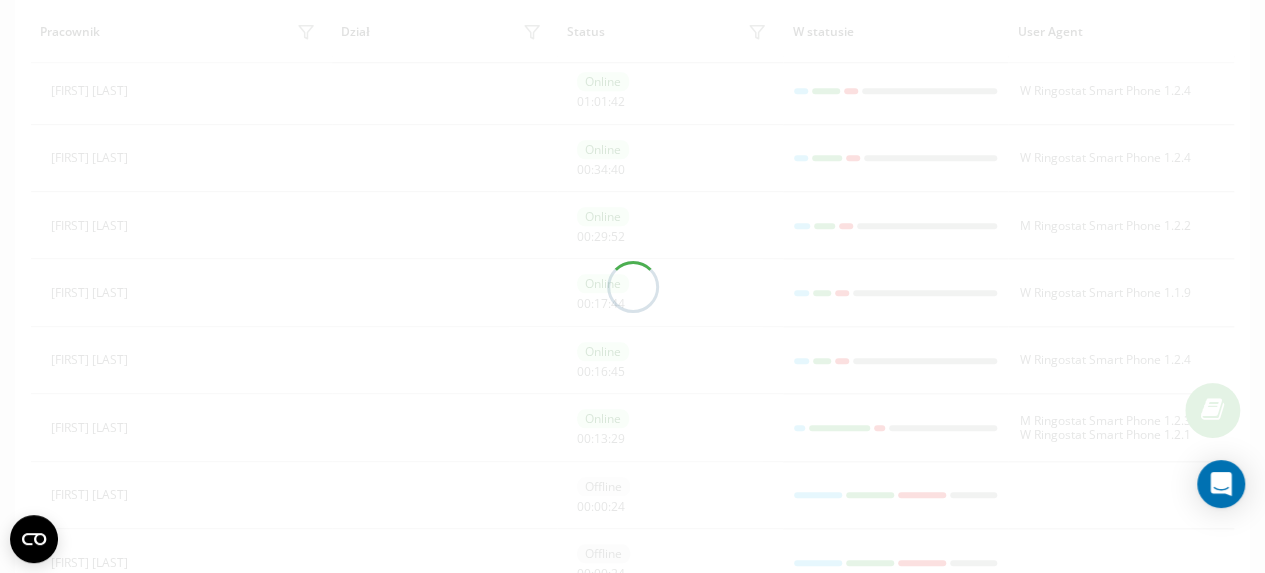 scroll, scrollTop: 330, scrollLeft: 0, axis: vertical 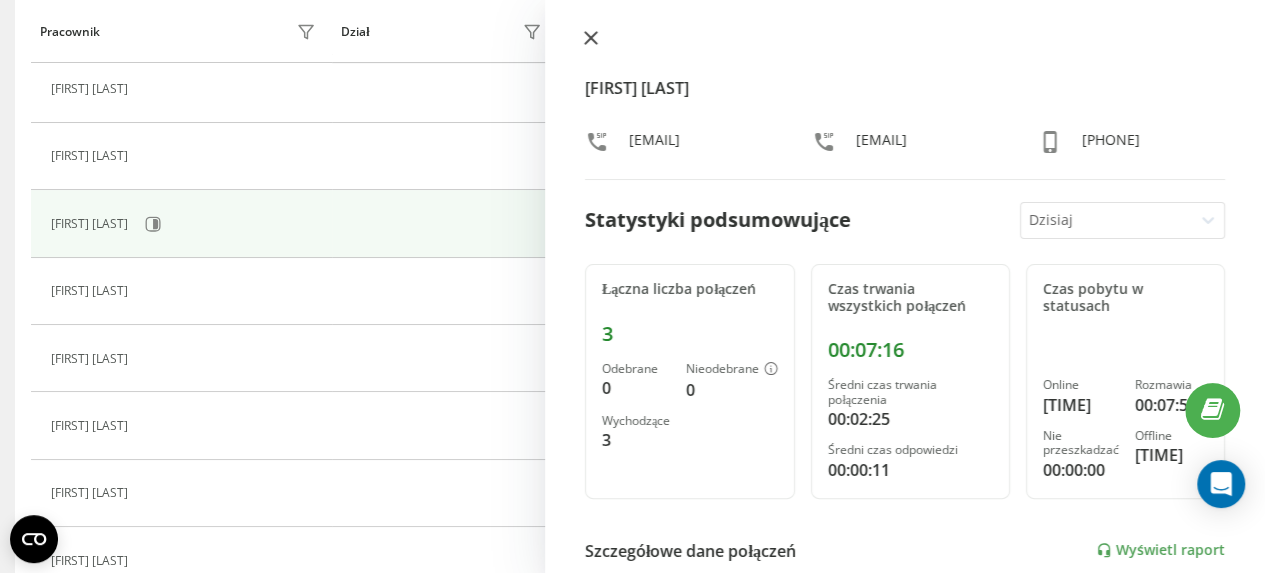 click 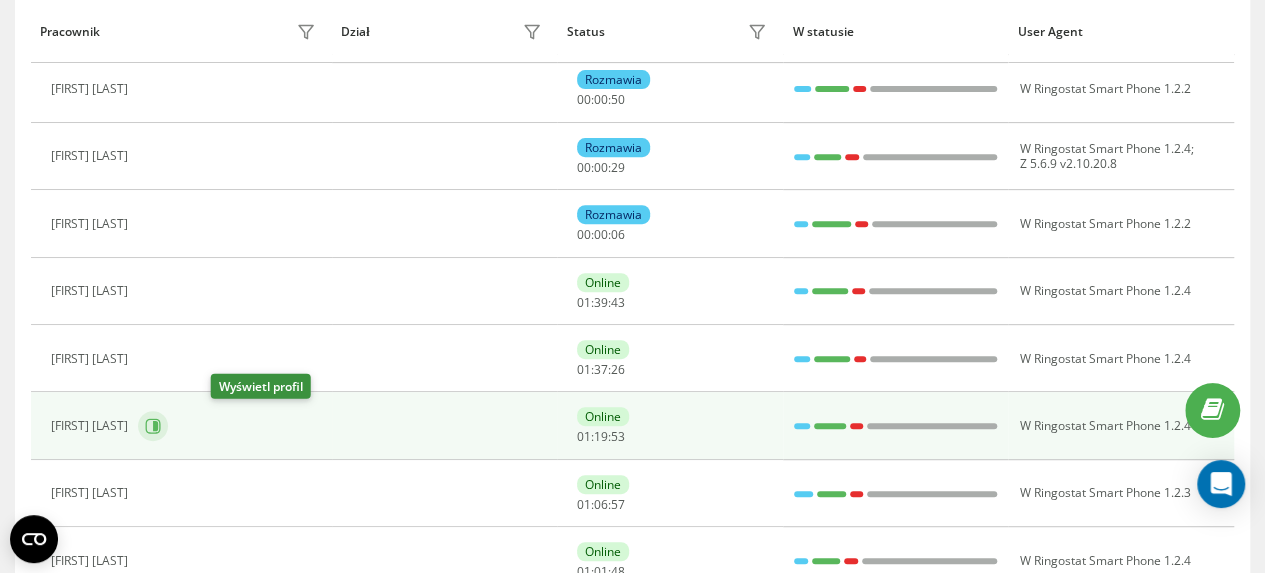 click 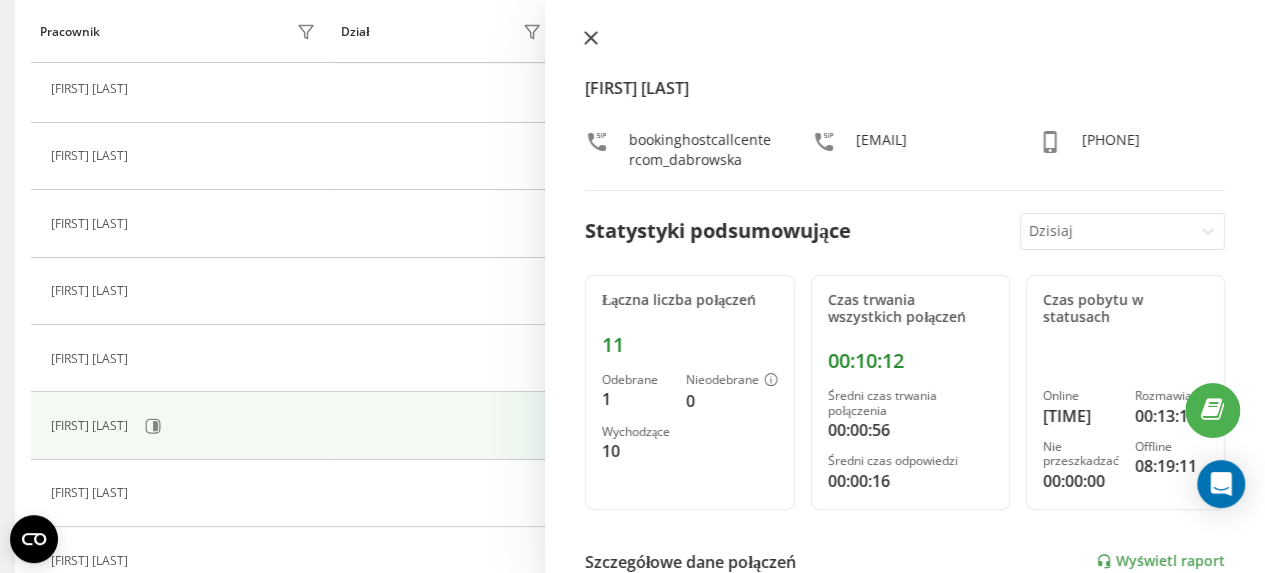 click 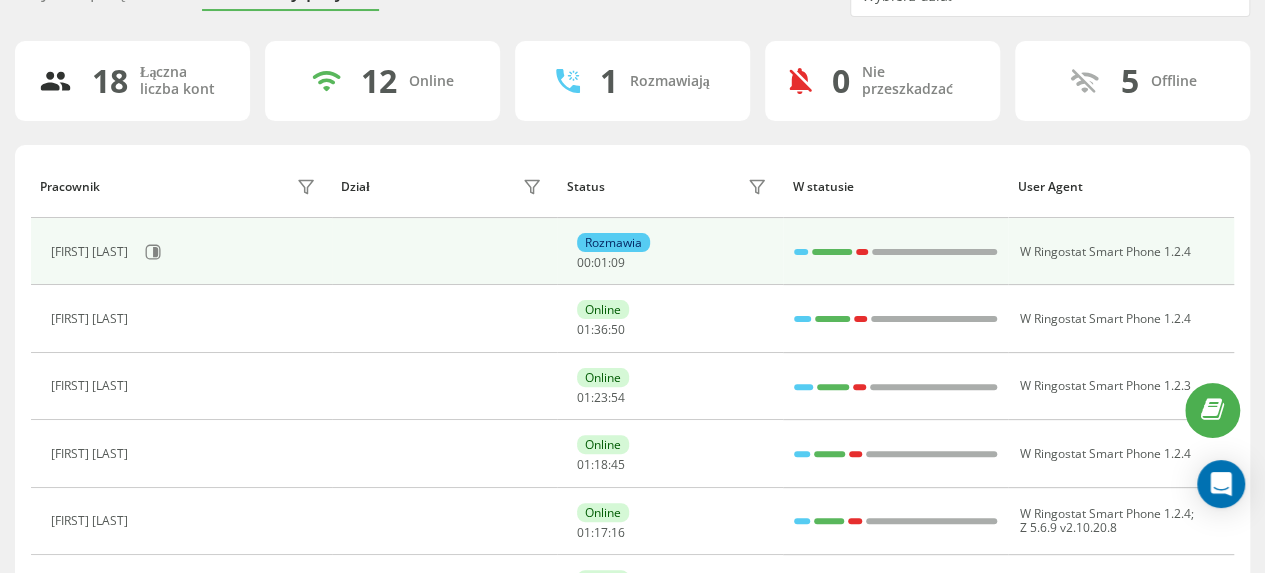 scroll, scrollTop: 100, scrollLeft: 0, axis: vertical 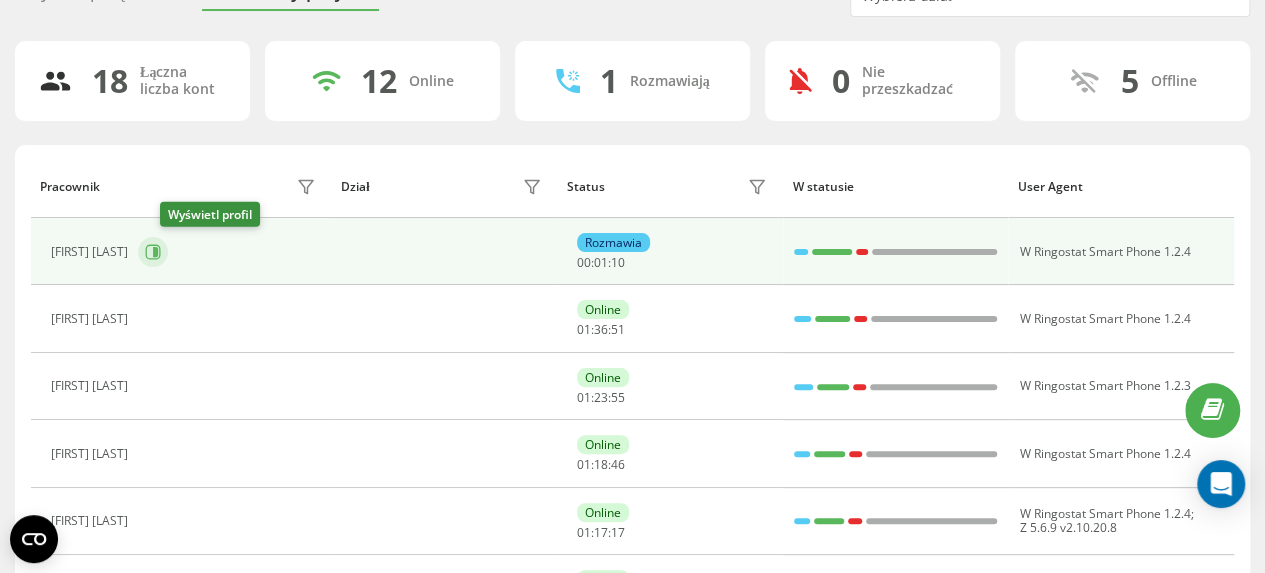 click 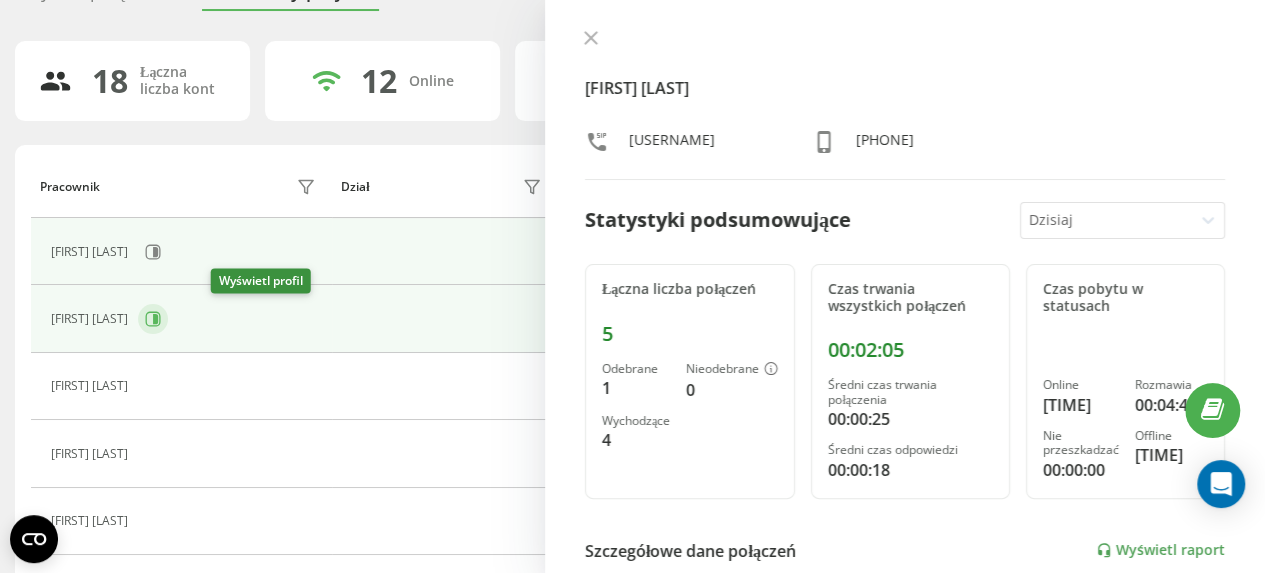 click 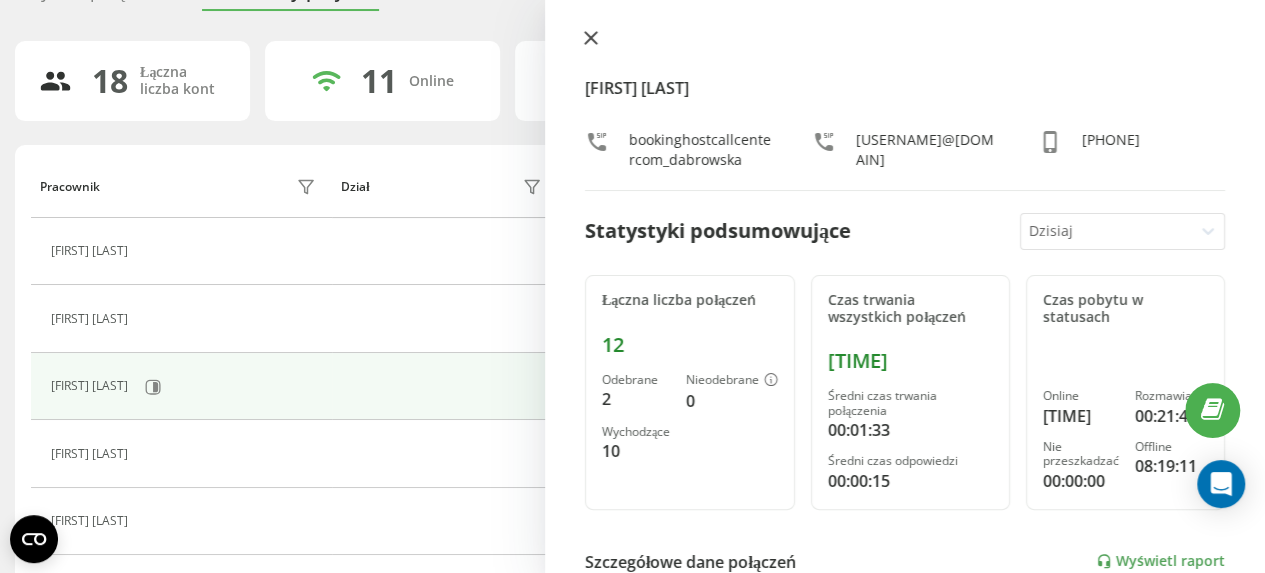 click 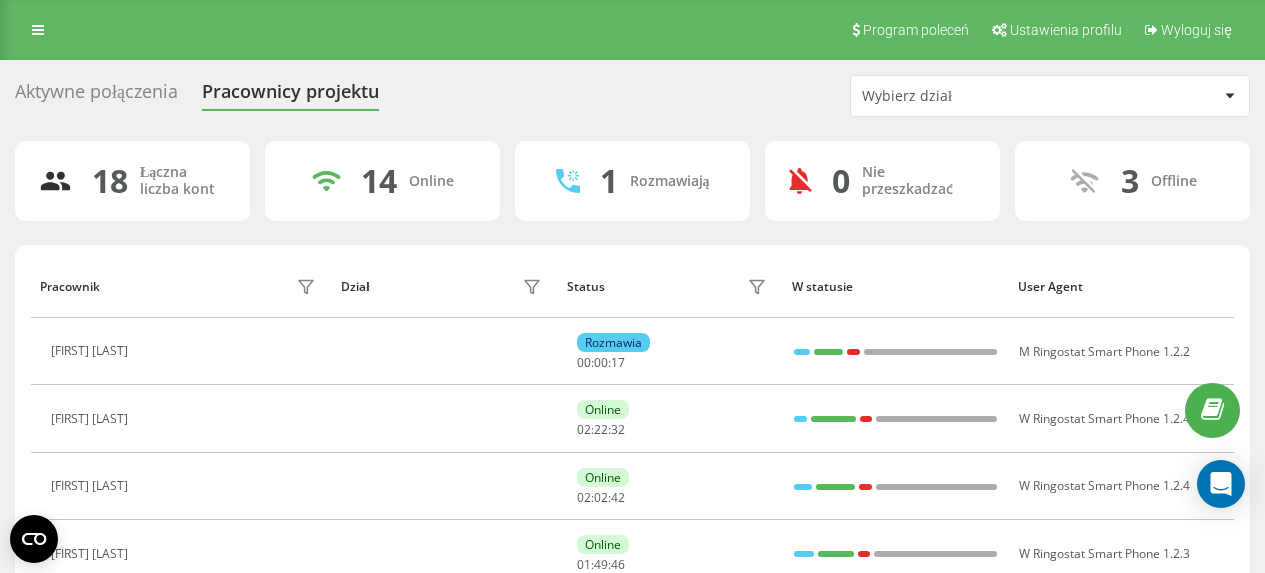 scroll, scrollTop: 100, scrollLeft: 0, axis: vertical 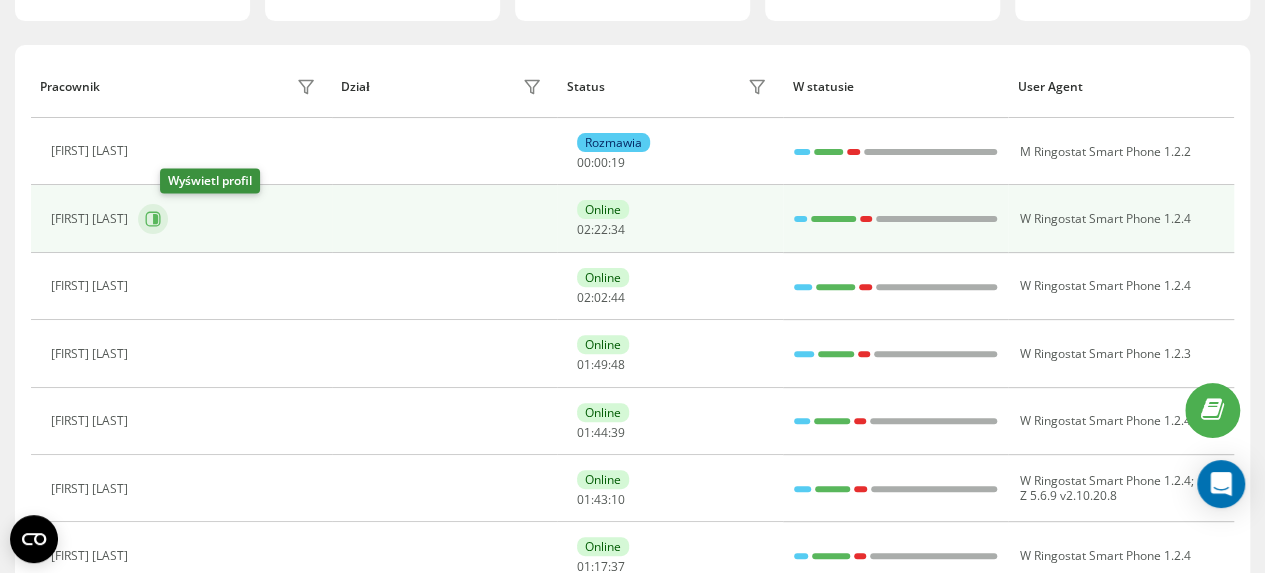click 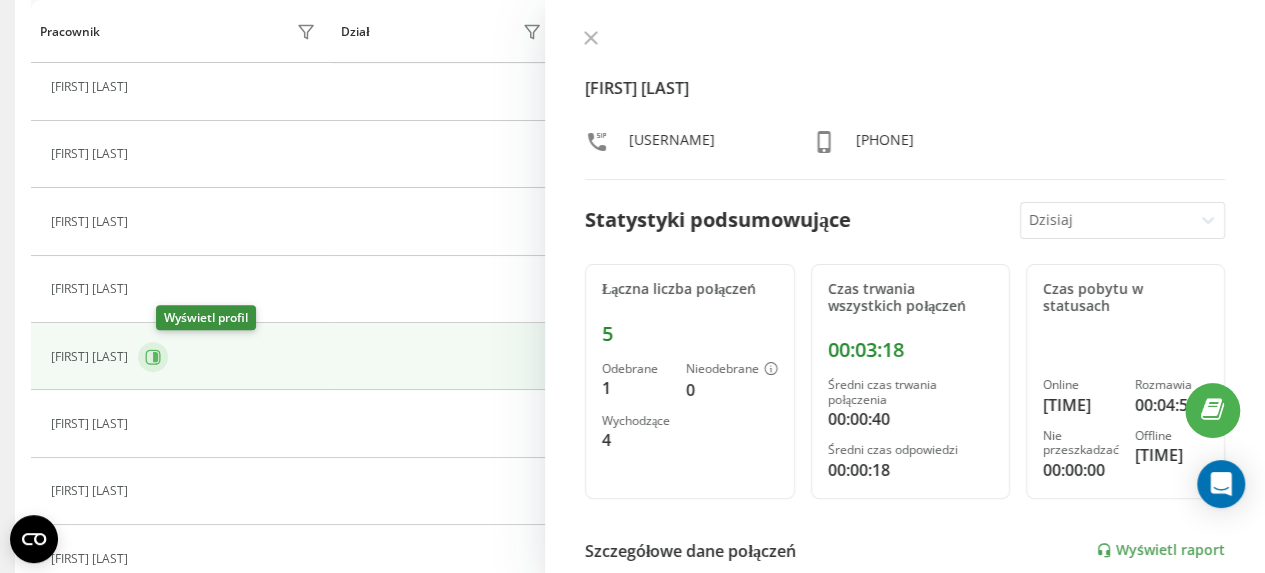 click 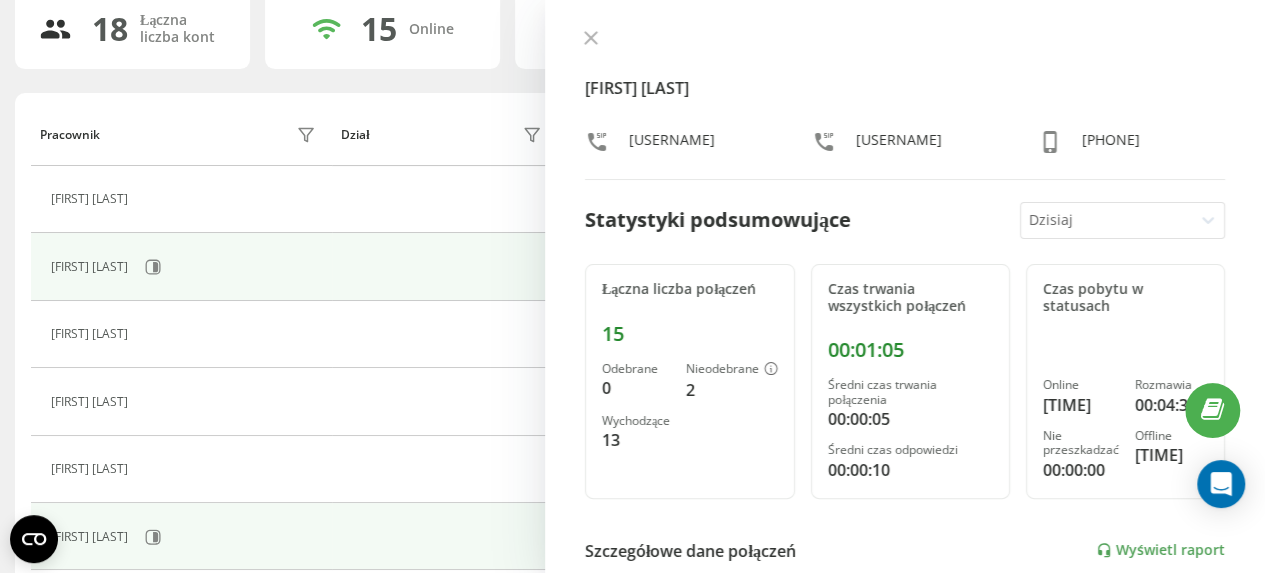 scroll, scrollTop: 125, scrollLeft: 0, axis: vertical 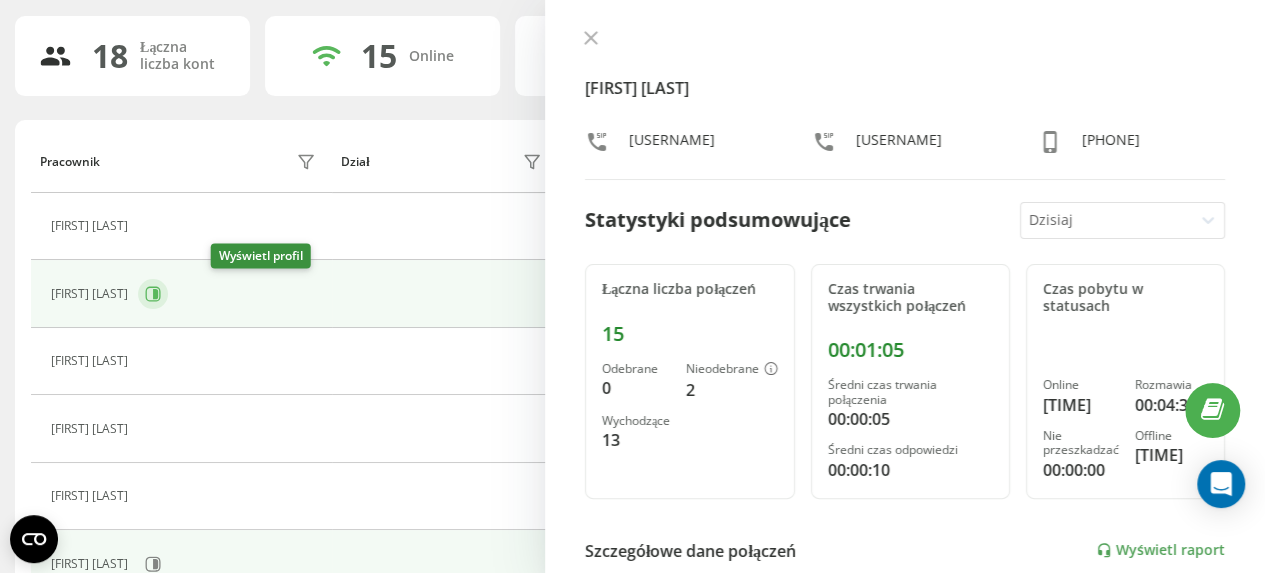 click 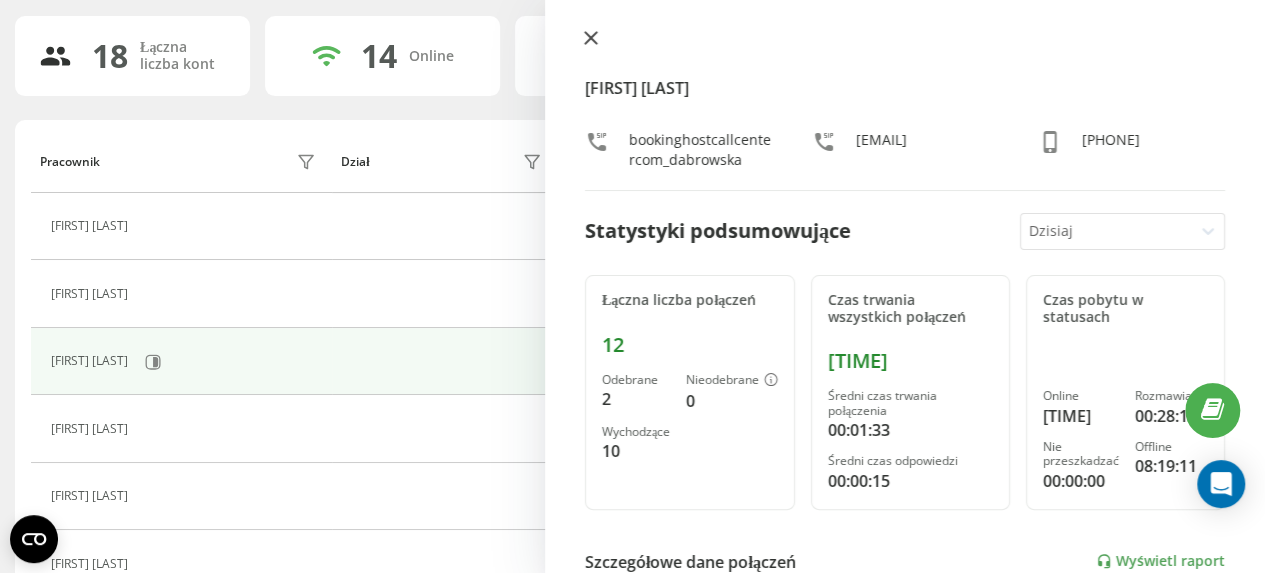 click 